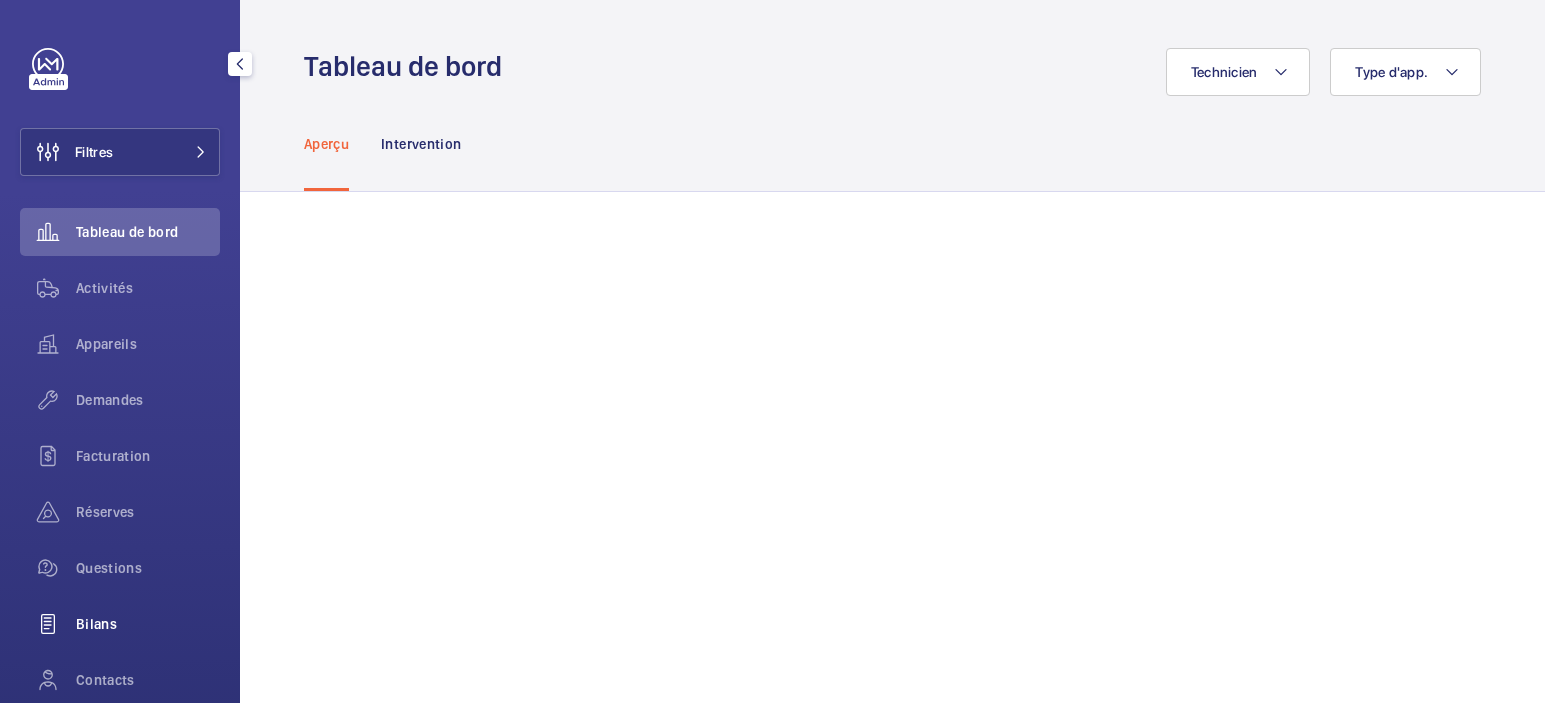 scroll, scrollTop: 0, scrollLeft: 0, axis: both 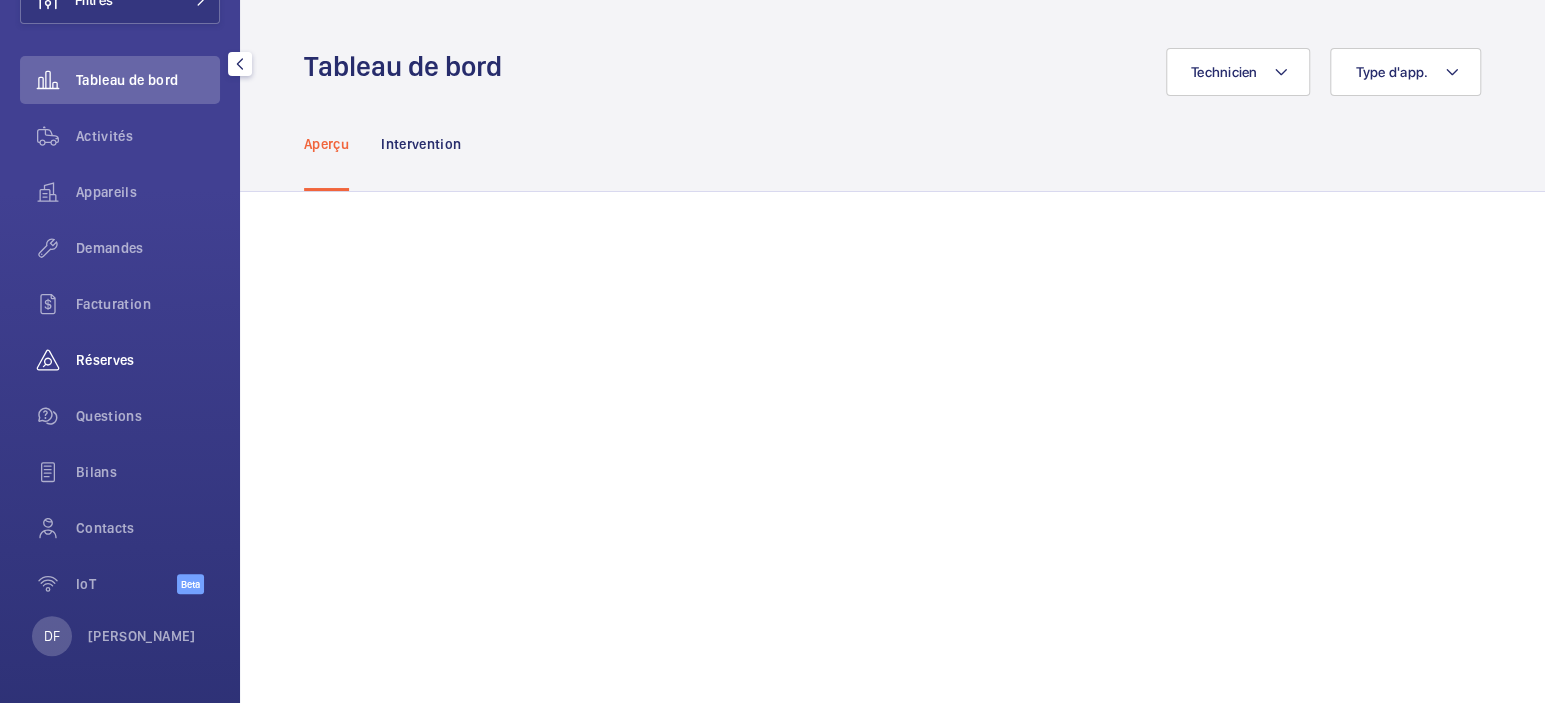 click on "Réserves" 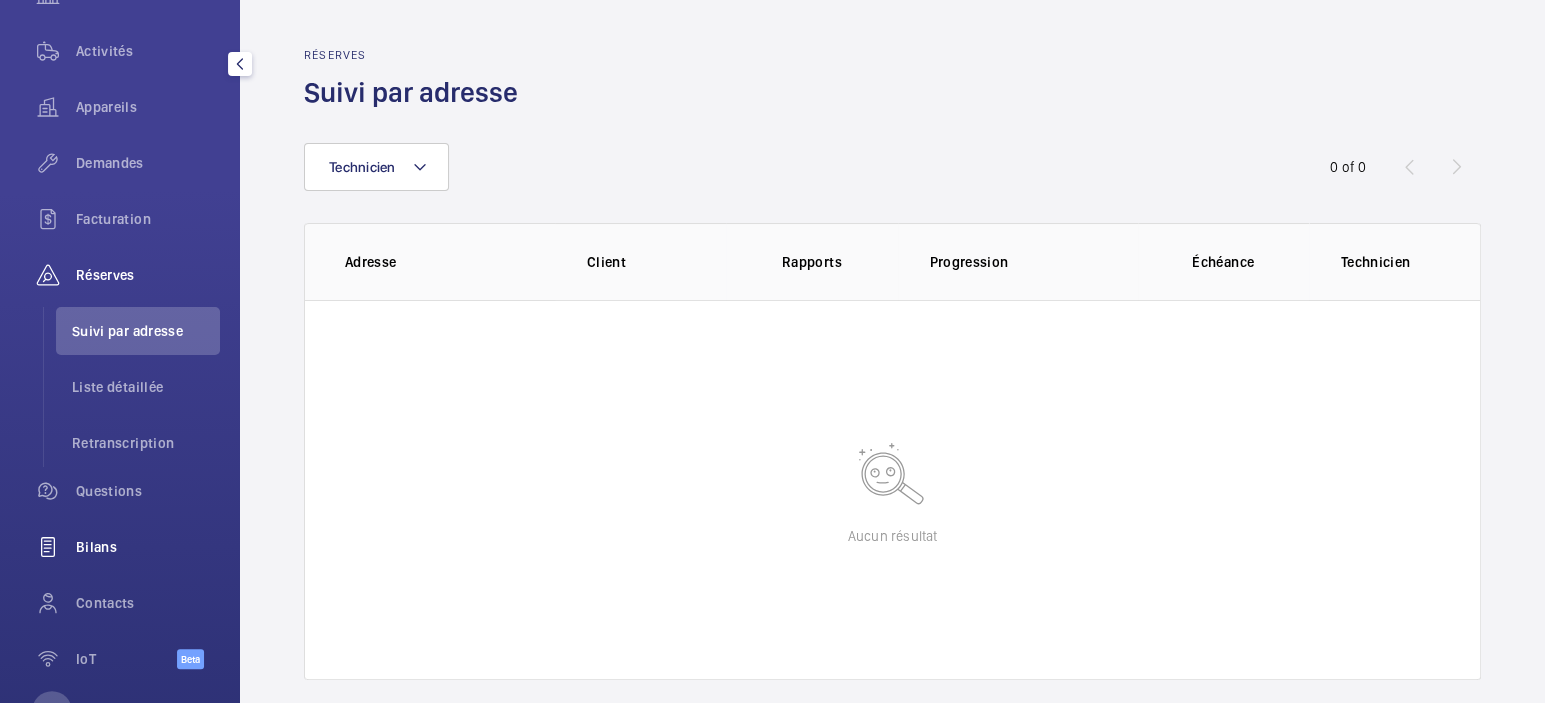 scroll, scrollTop: 246, scrollLeft: 0, axis: vertical 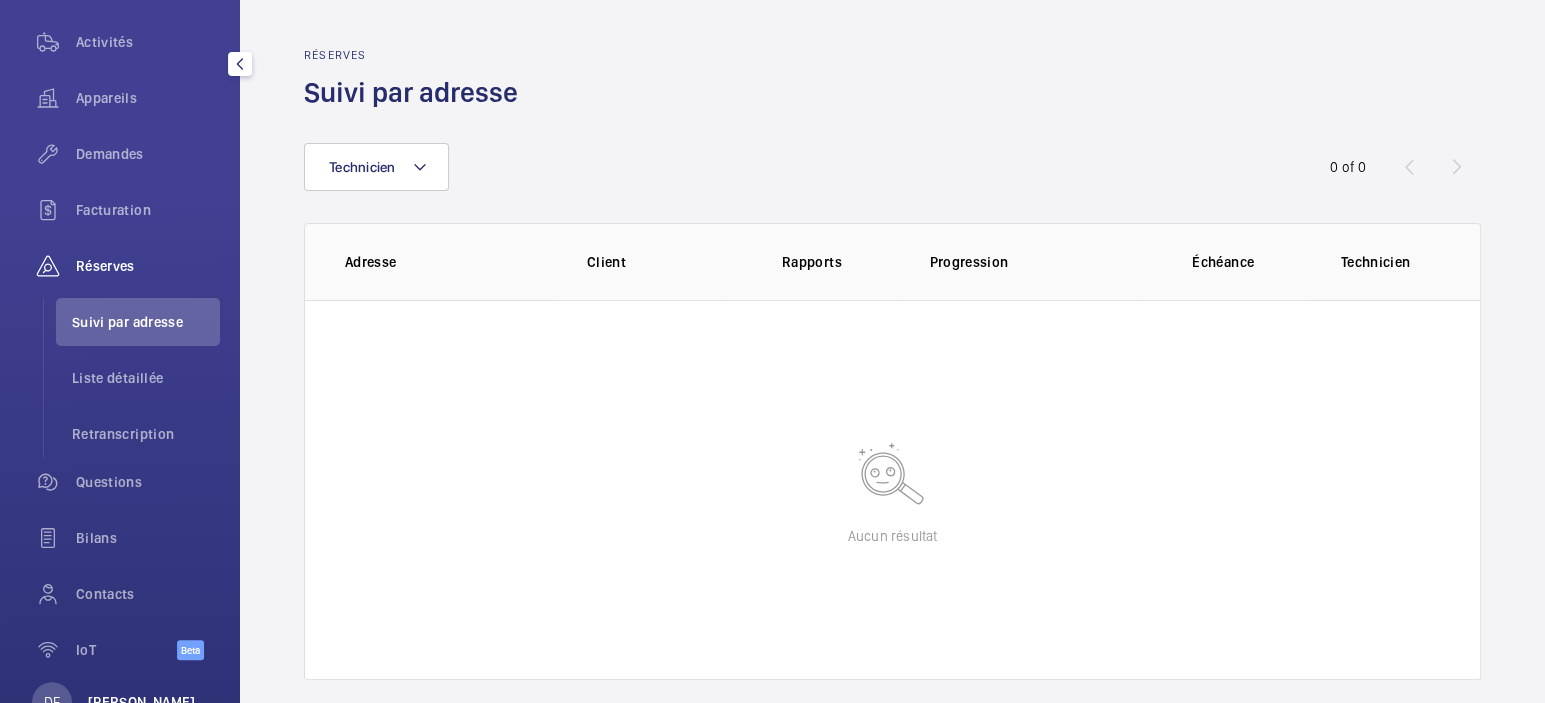 click on "[PERSON_NAME]" 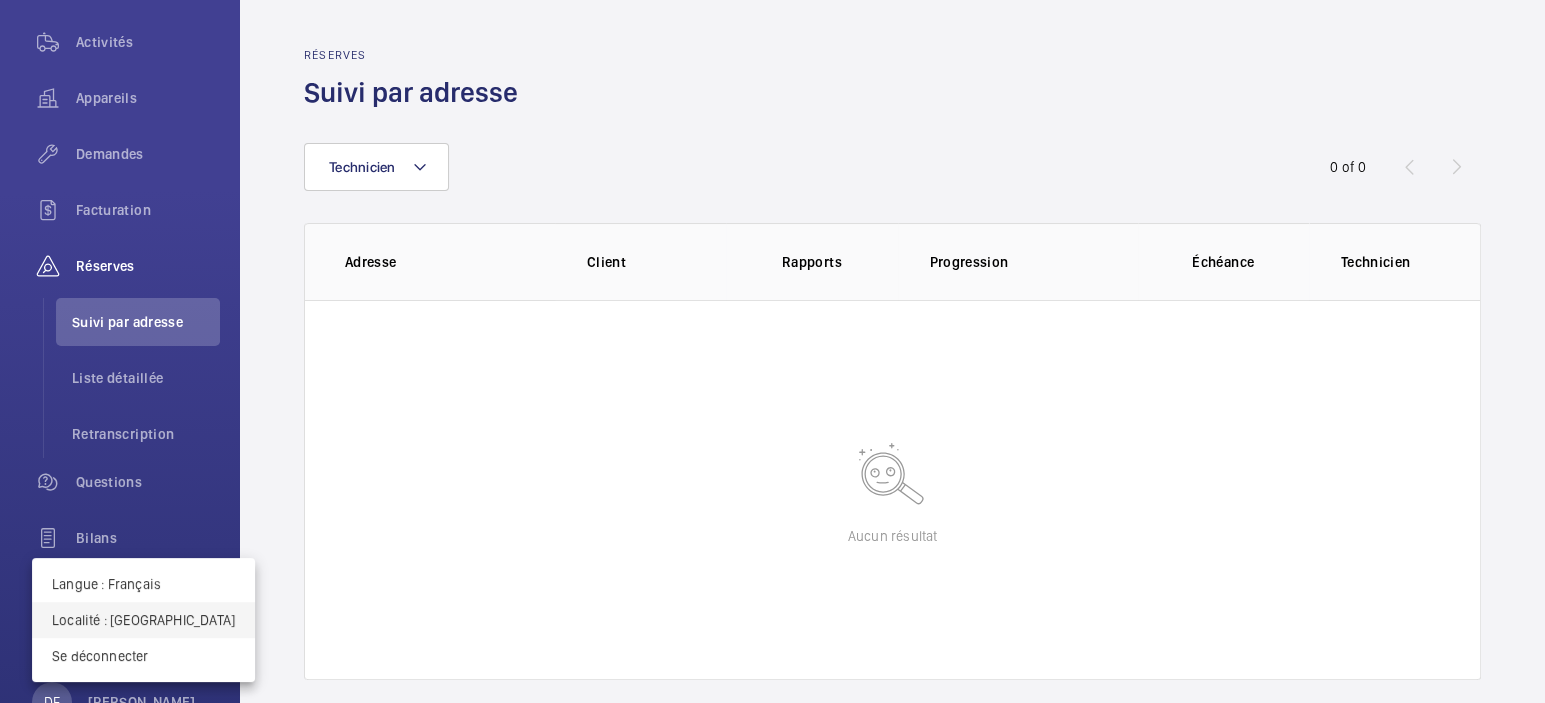 click on "Localité : Portugal" at bounding box center (143, 620) 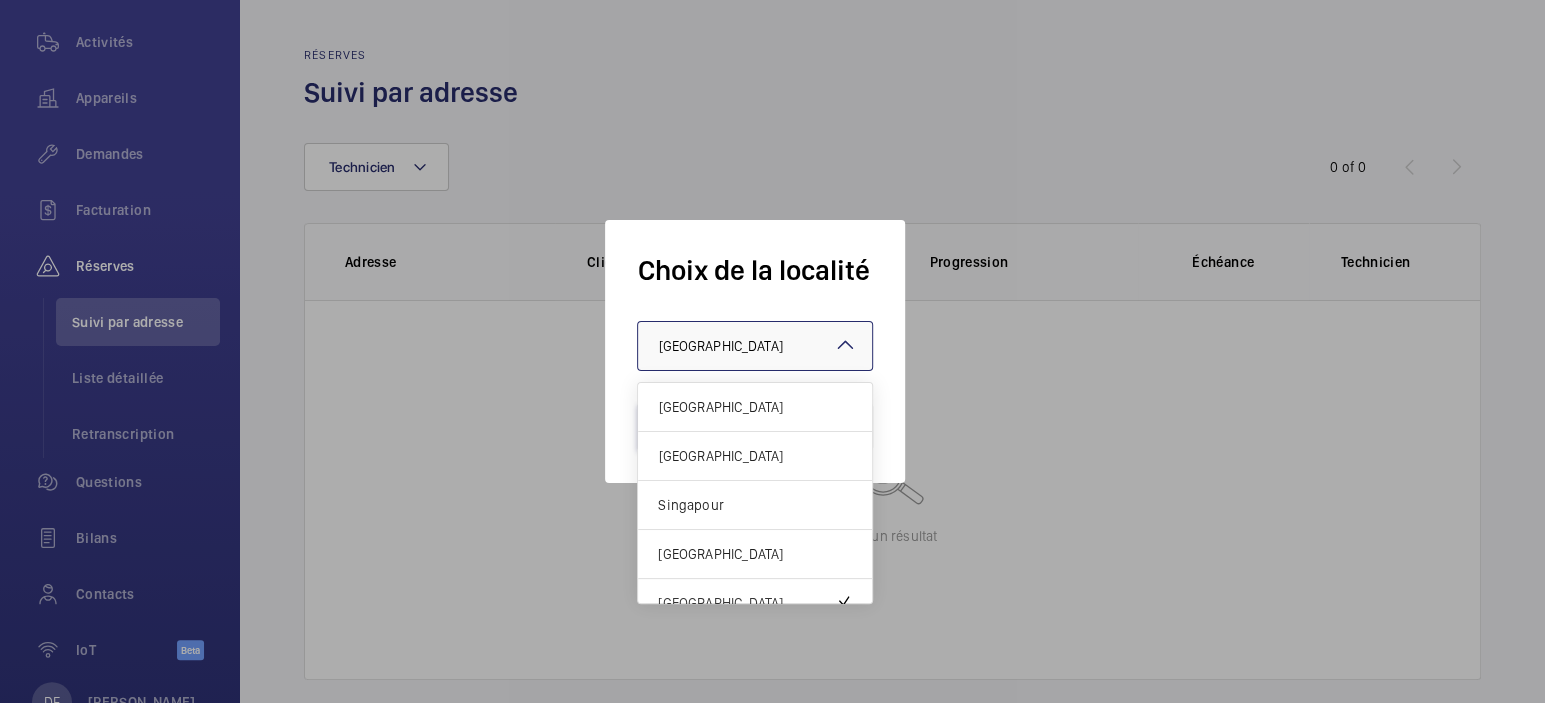 click on "Portugal" at bounding box center (720, 346) 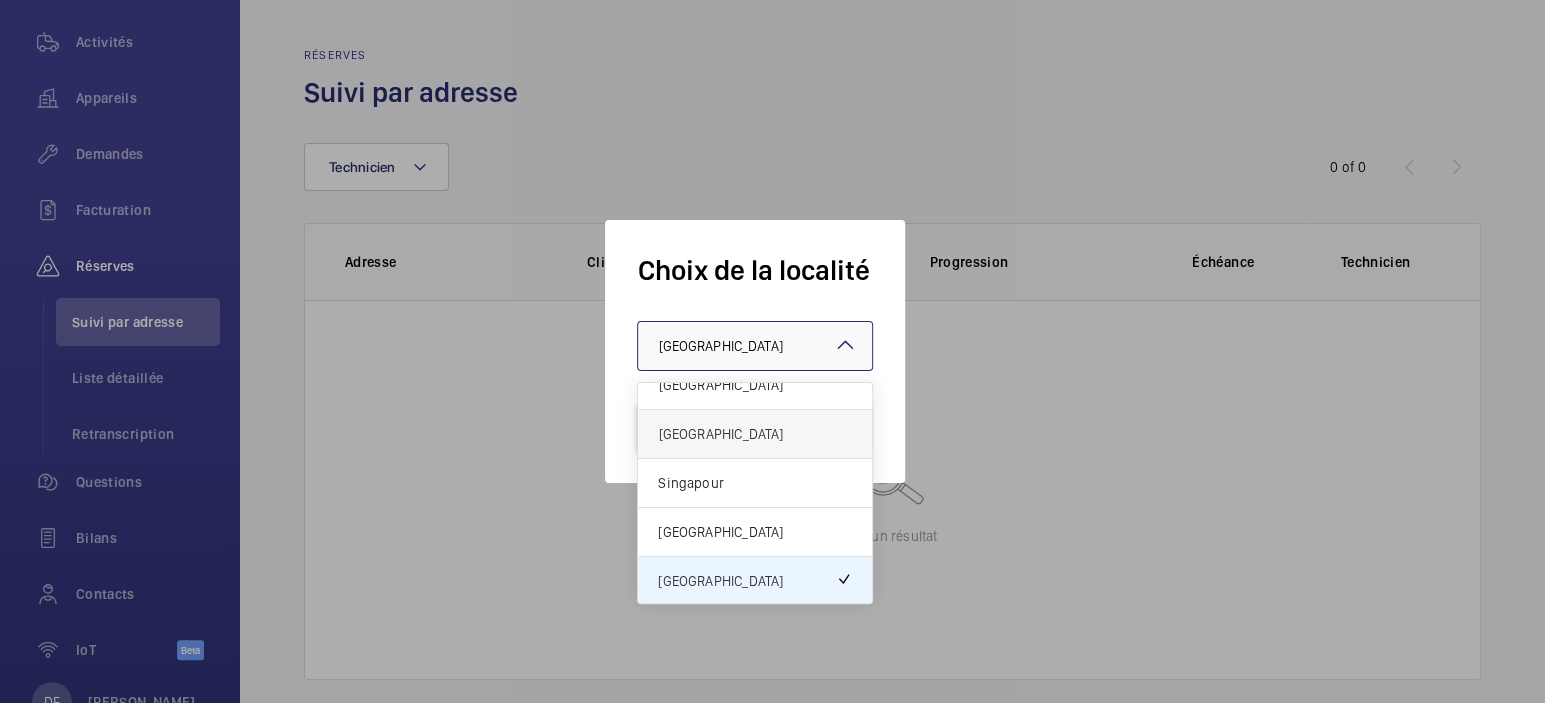 click on "[GEOGRAPHIC_DATA]" at bounding box center [755, 434] 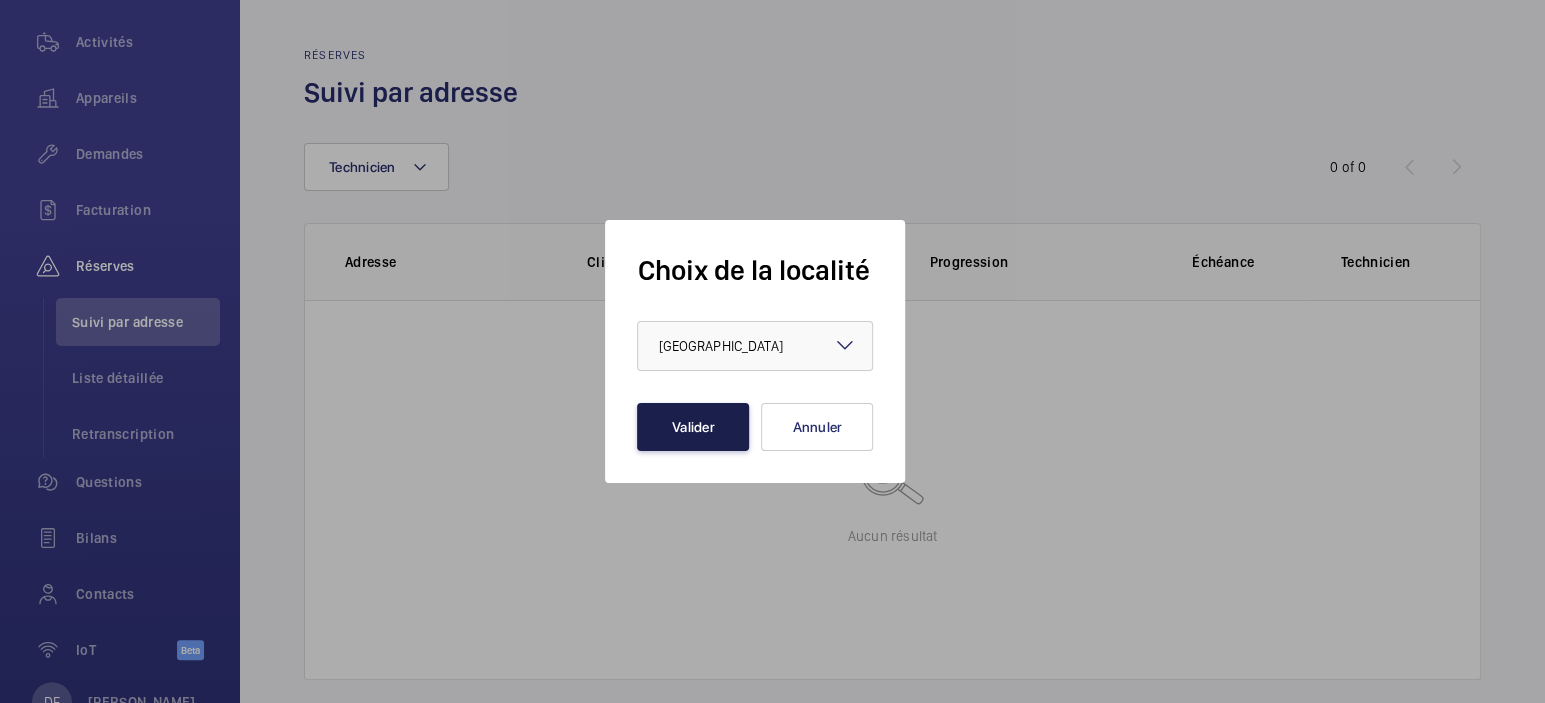 click on "Valider" at bounding box center (693, 427) 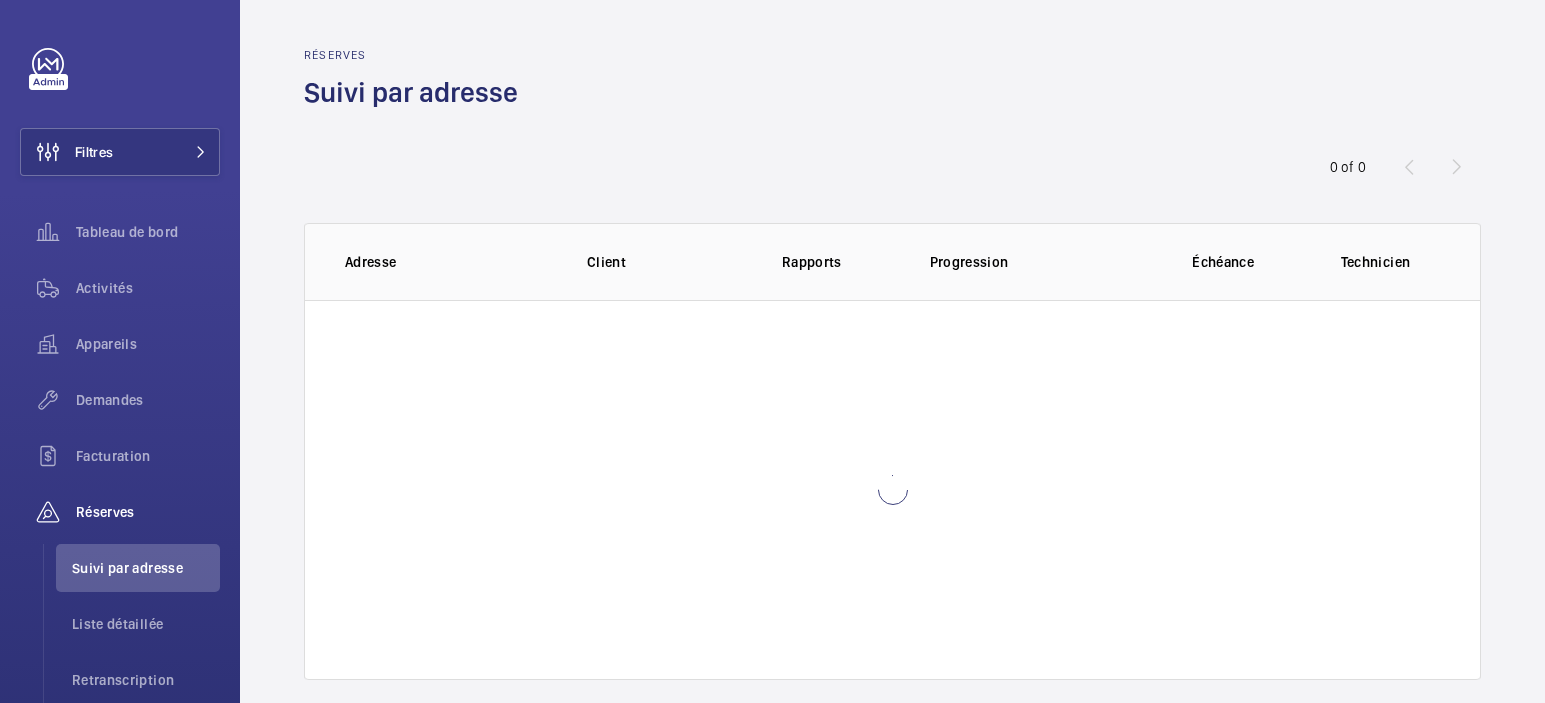 scroll, scrollTop: 0, scrollLeft: 0, axis: both 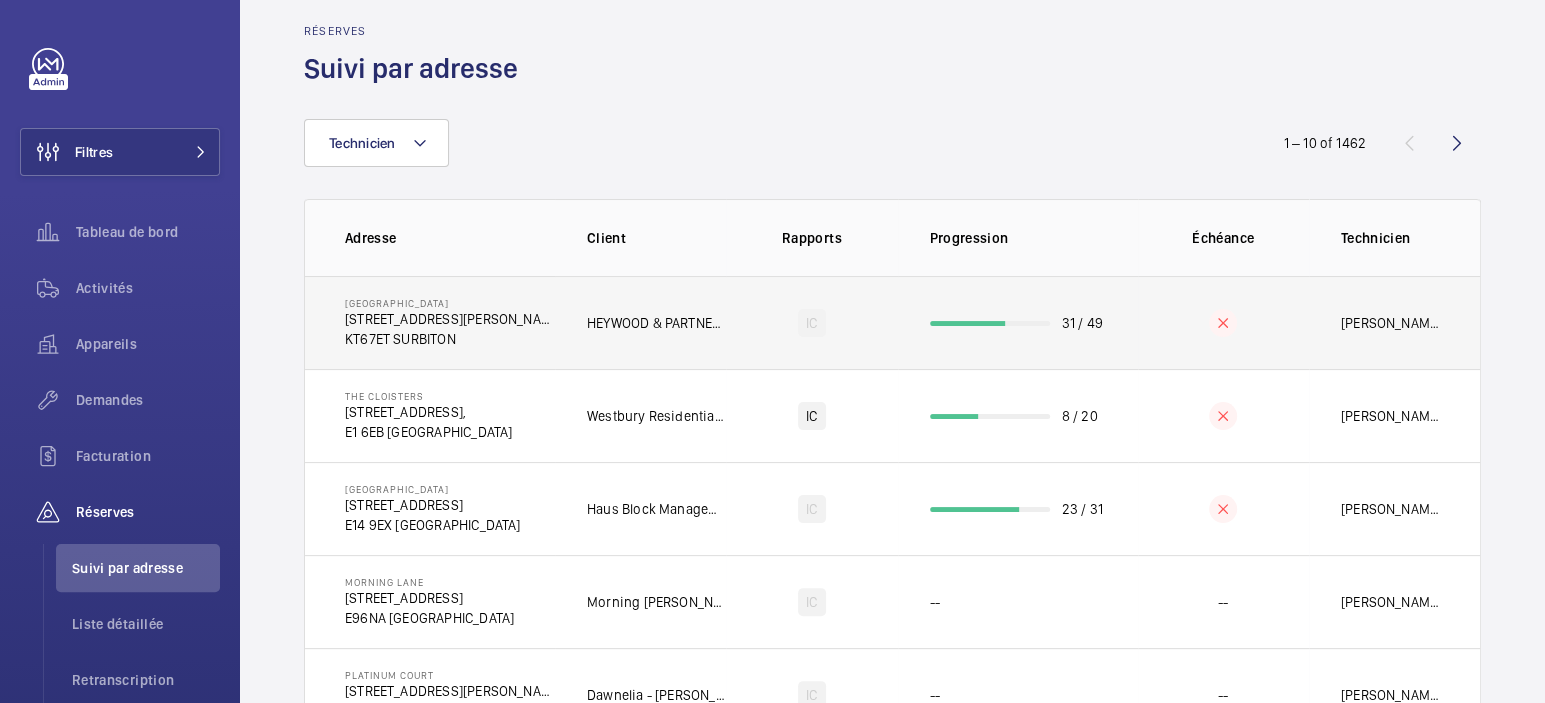 click on "IC" 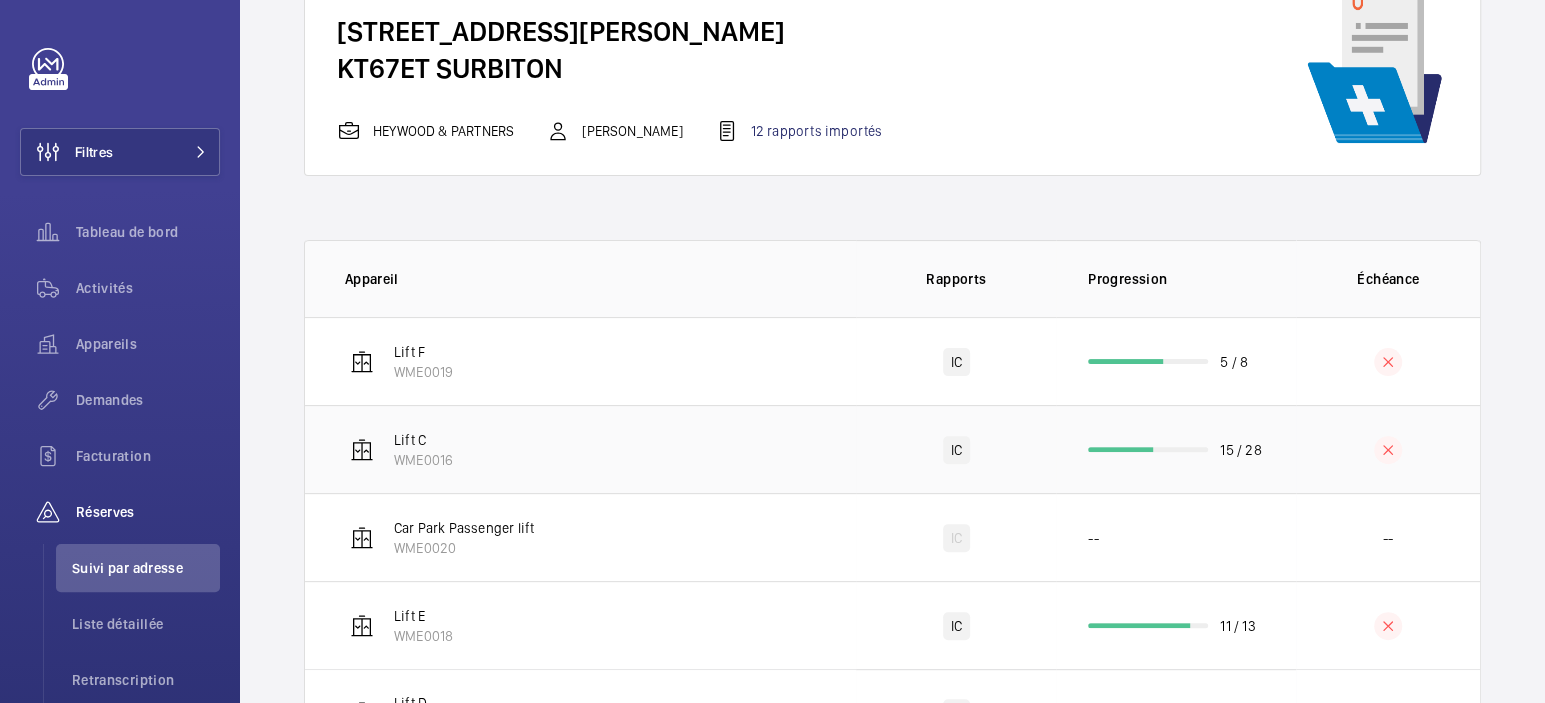 scroll, scrollTop: 200, scrollLeft: 0, axis: vertical 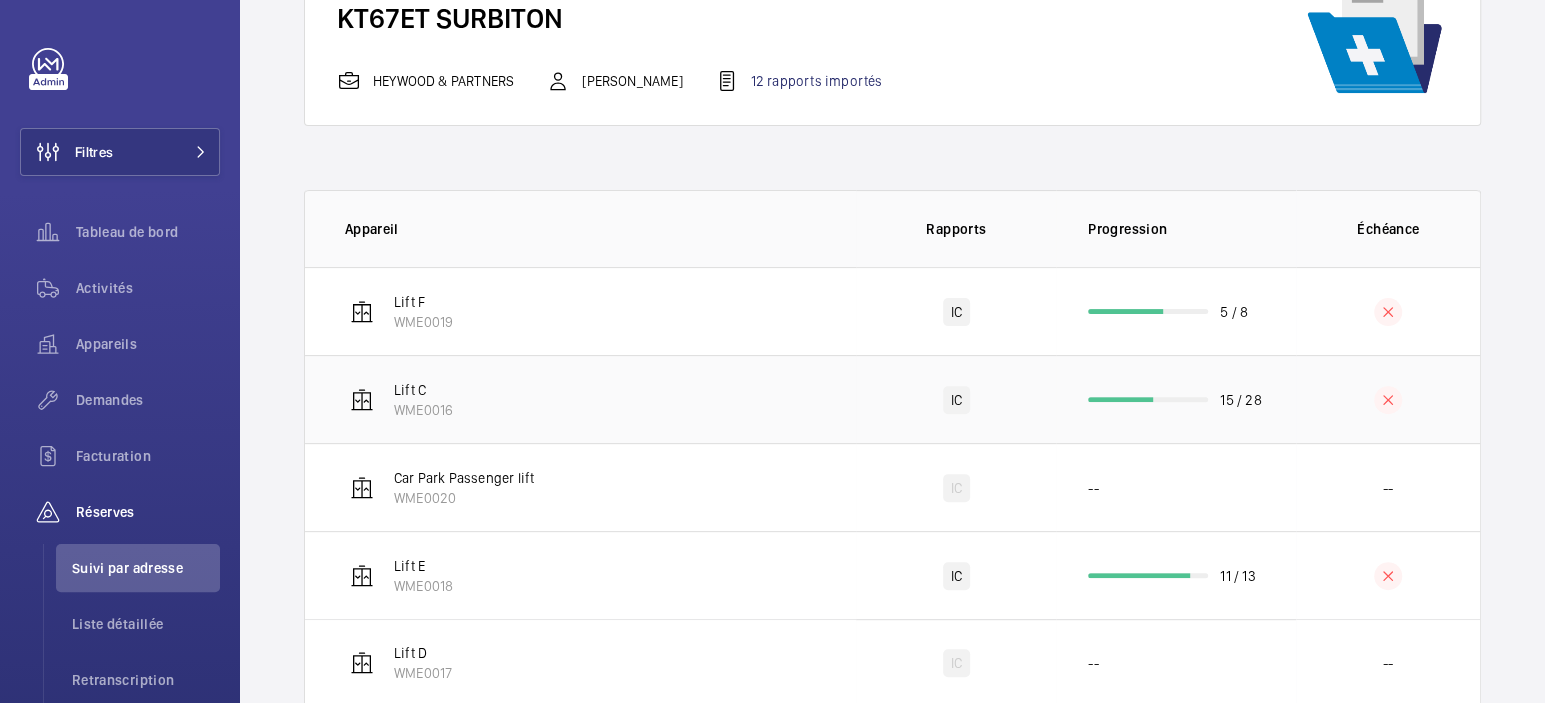 click on "Lift C   WME0016" 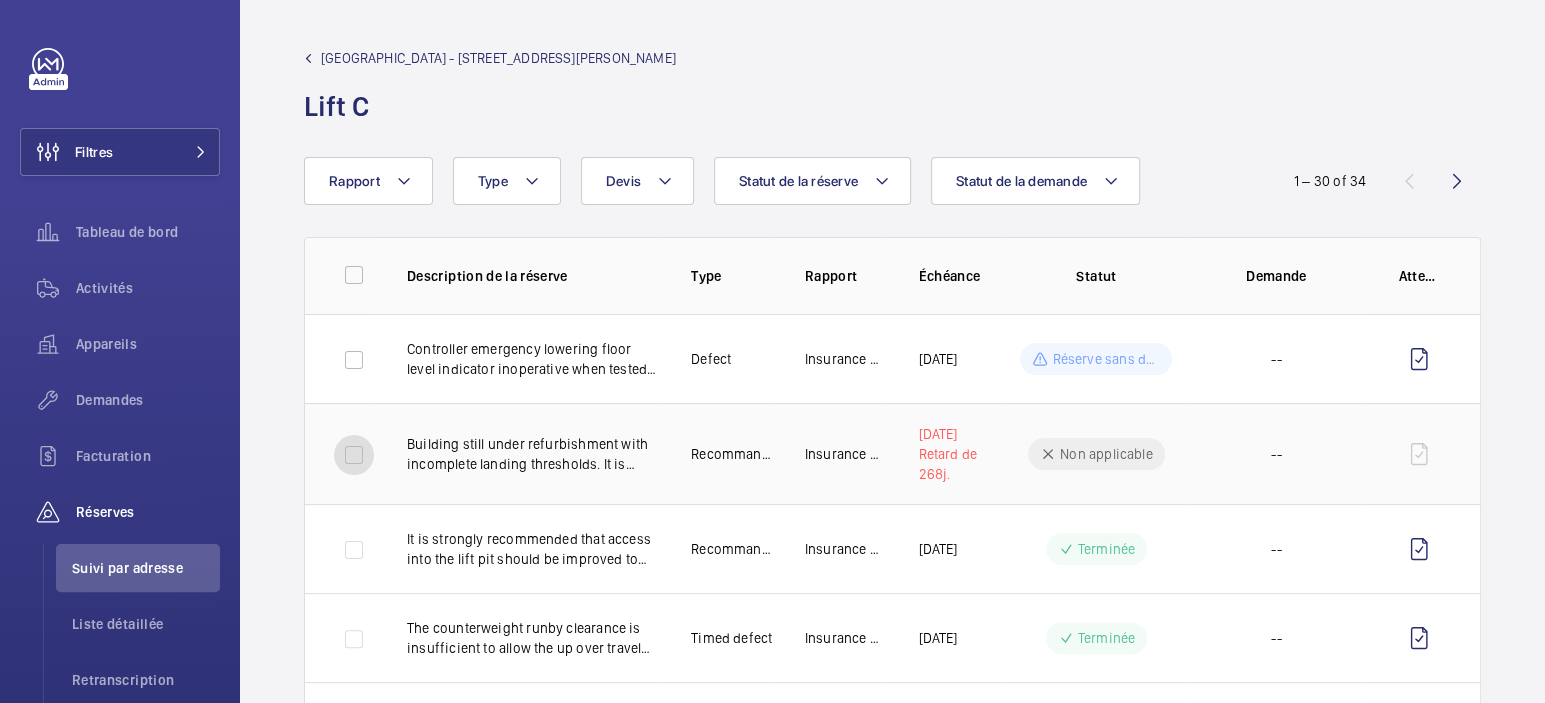 click at bounding box center [354, 455] 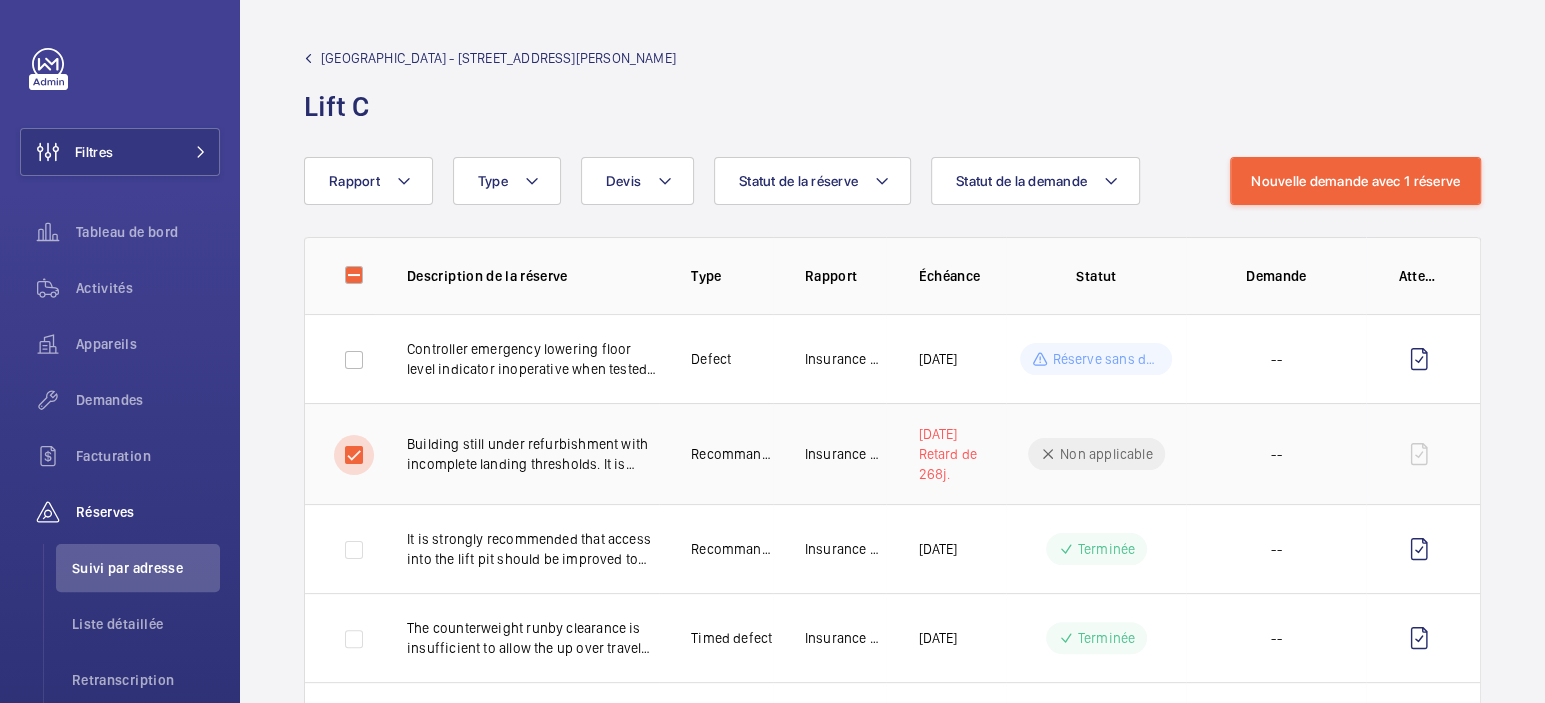 click at bounding box center (354, 455) 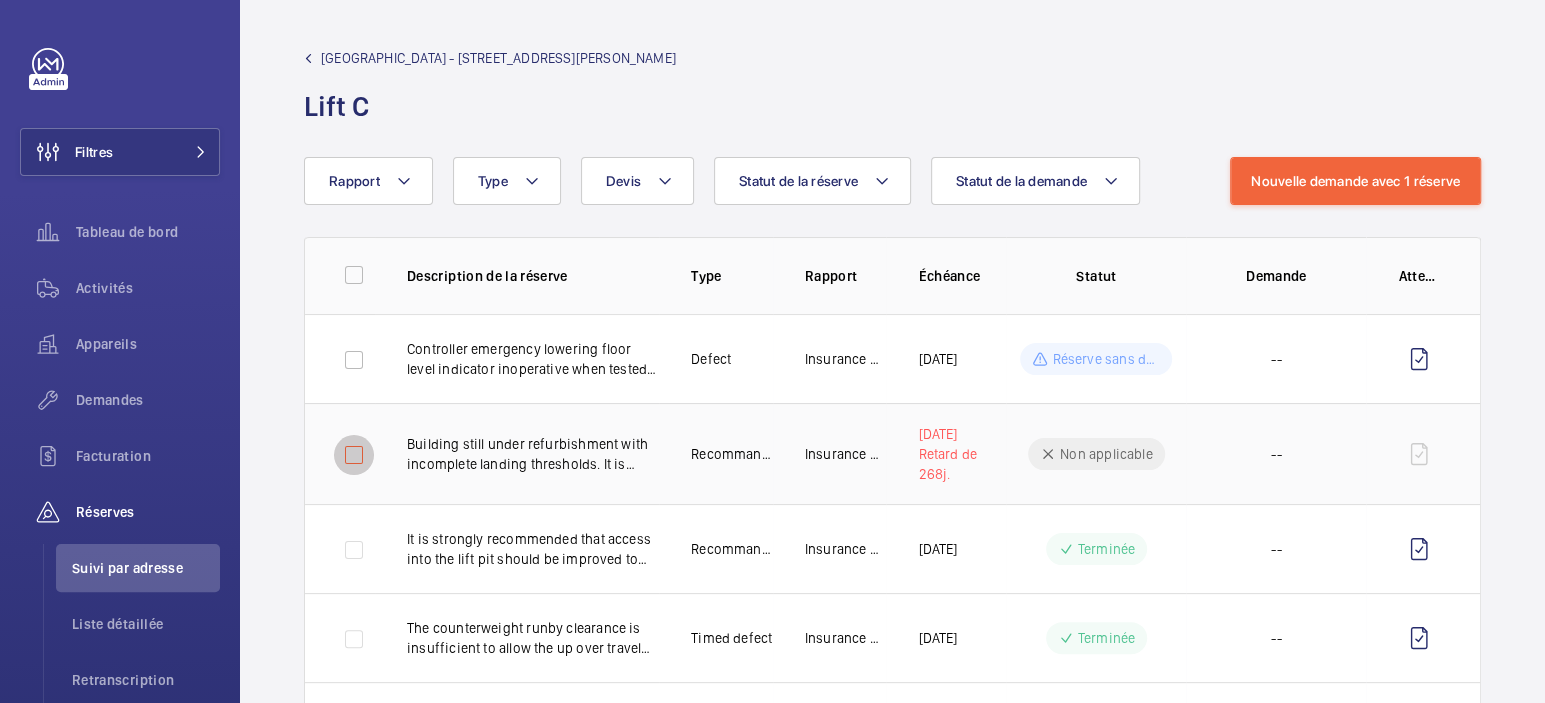 checkbox on "false" 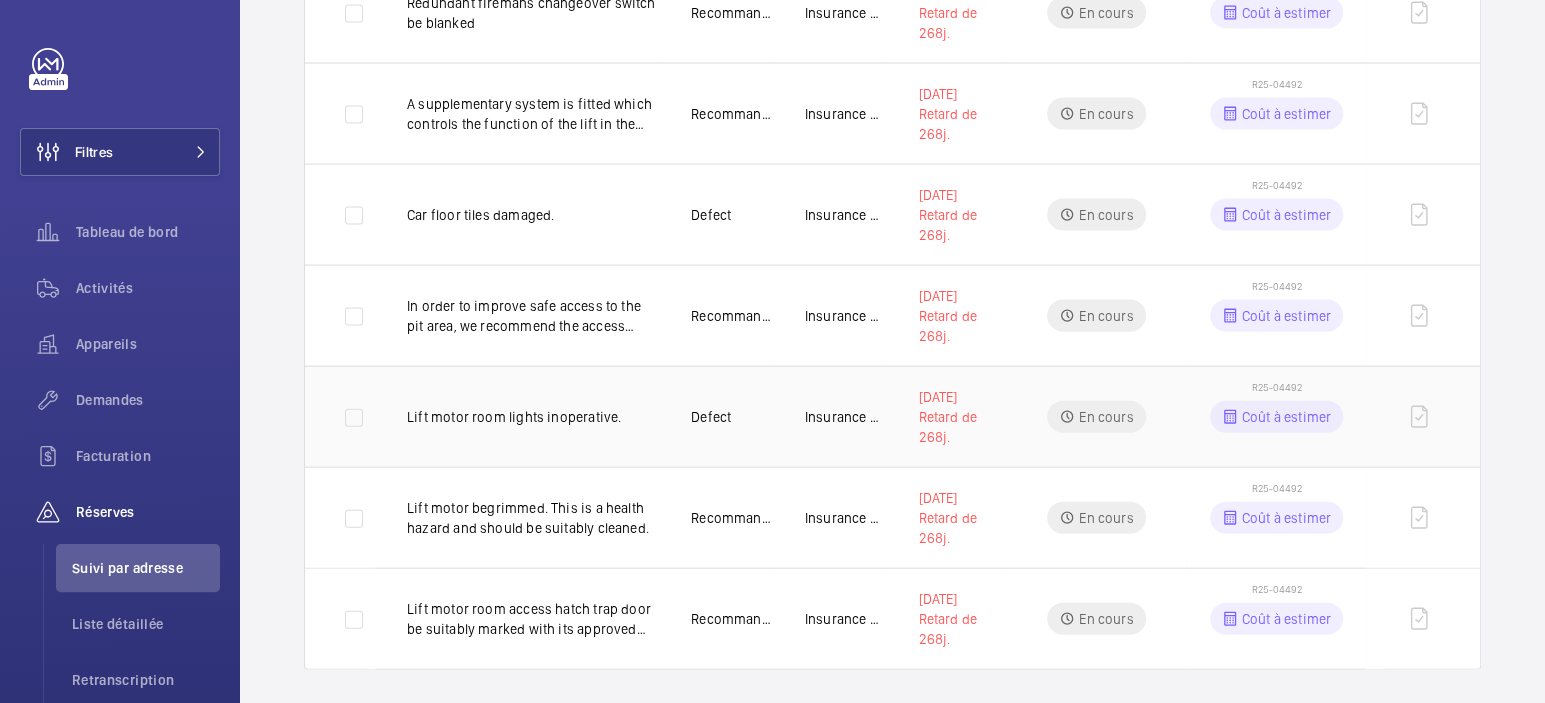 scroll, scrollTop: 2571, scrollLeft: 0, axis: vertical 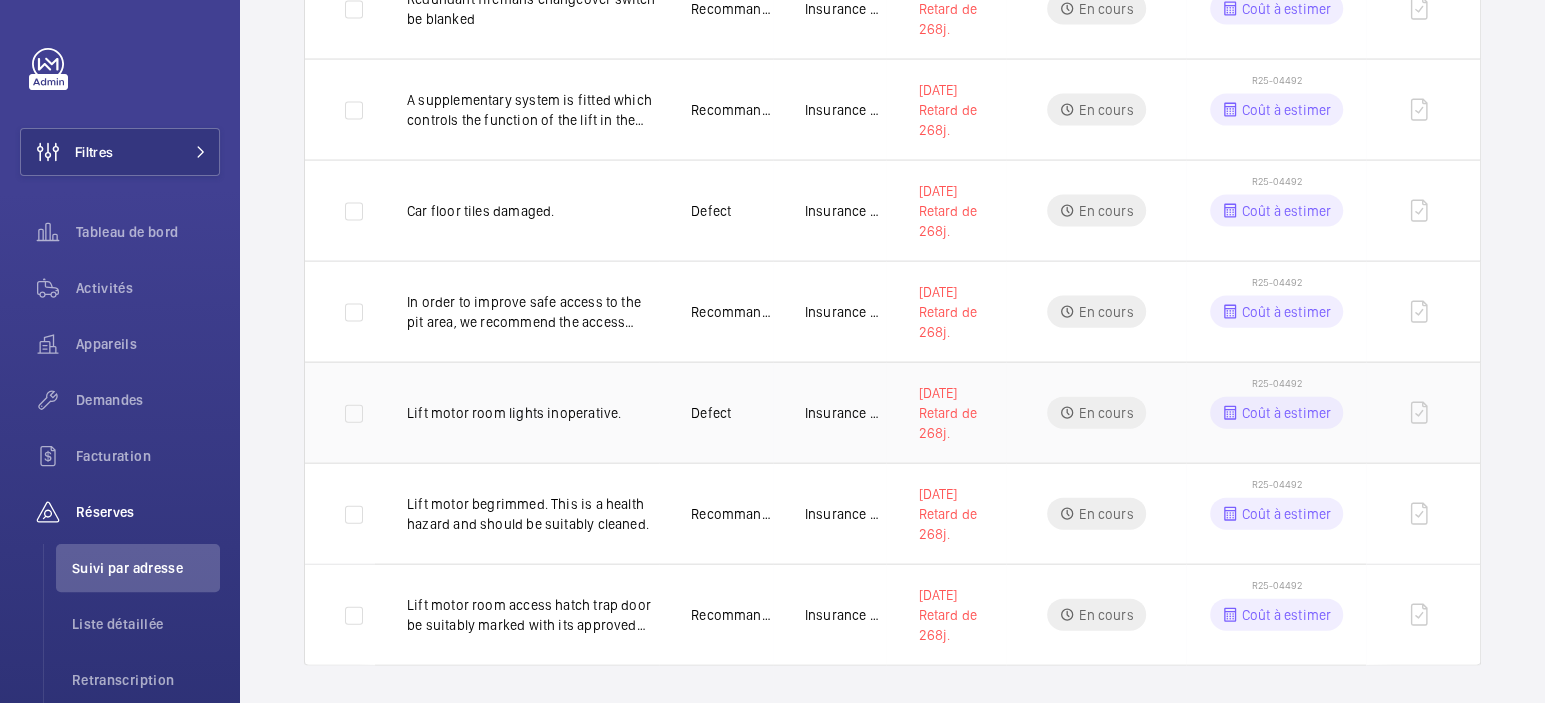 click 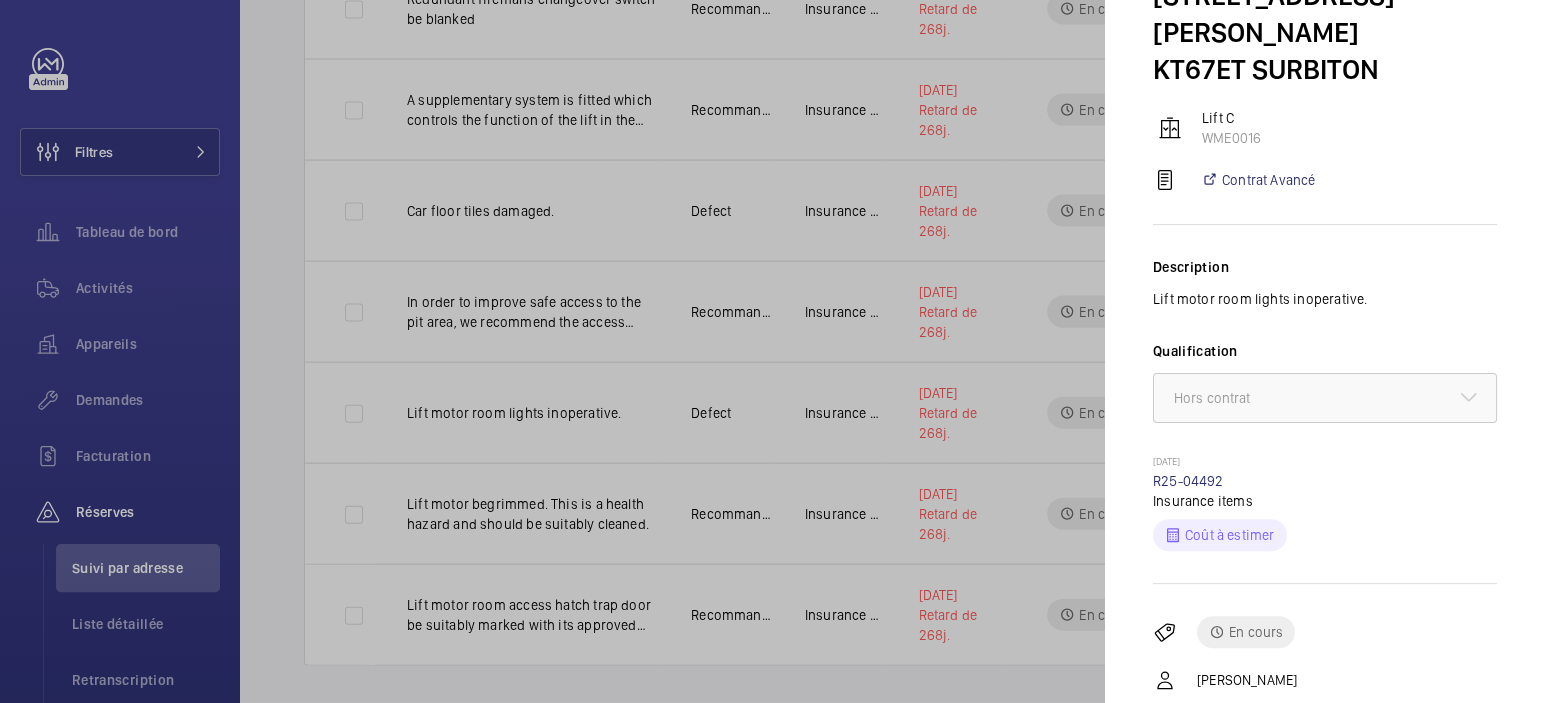 scroll, scrollTop: 349, scrollLeft: 0, axis: vertical 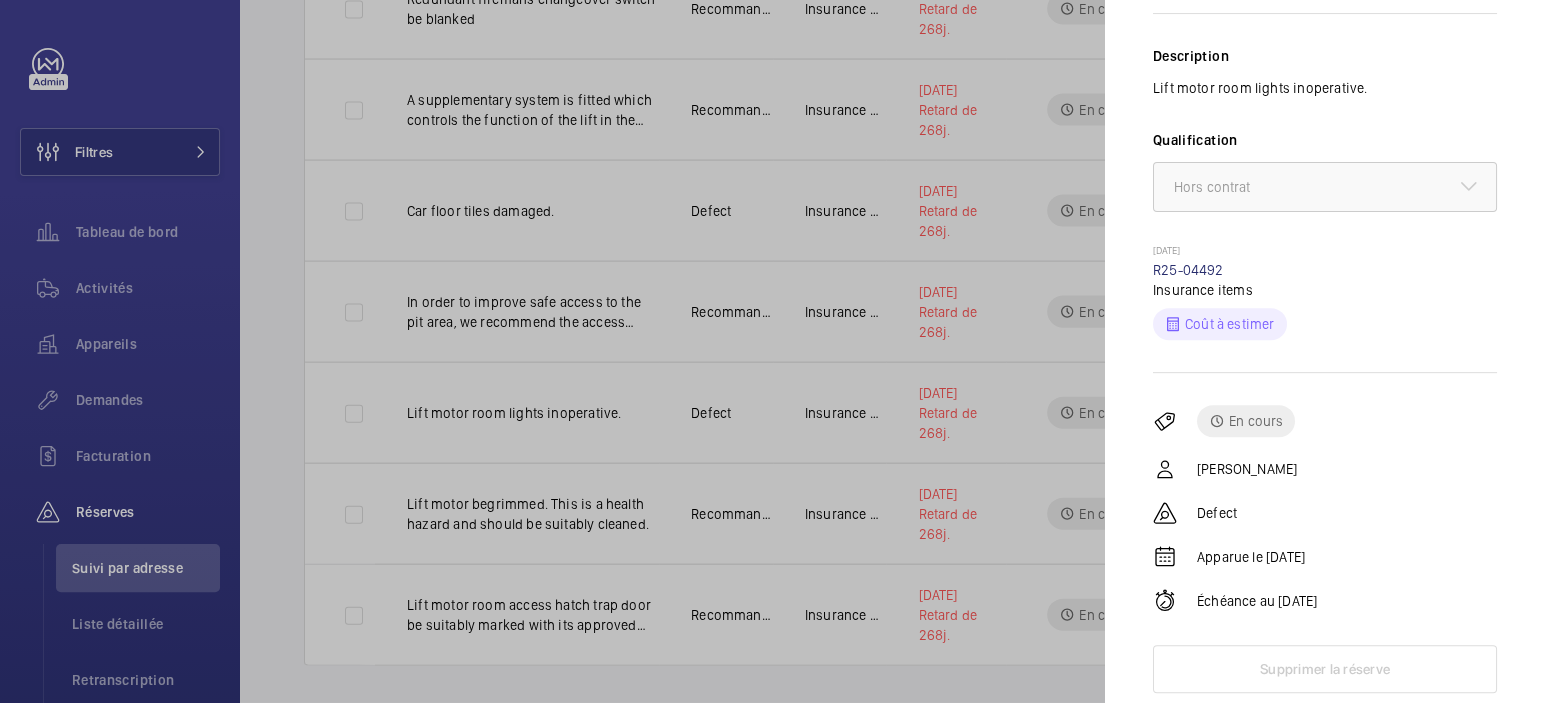 click 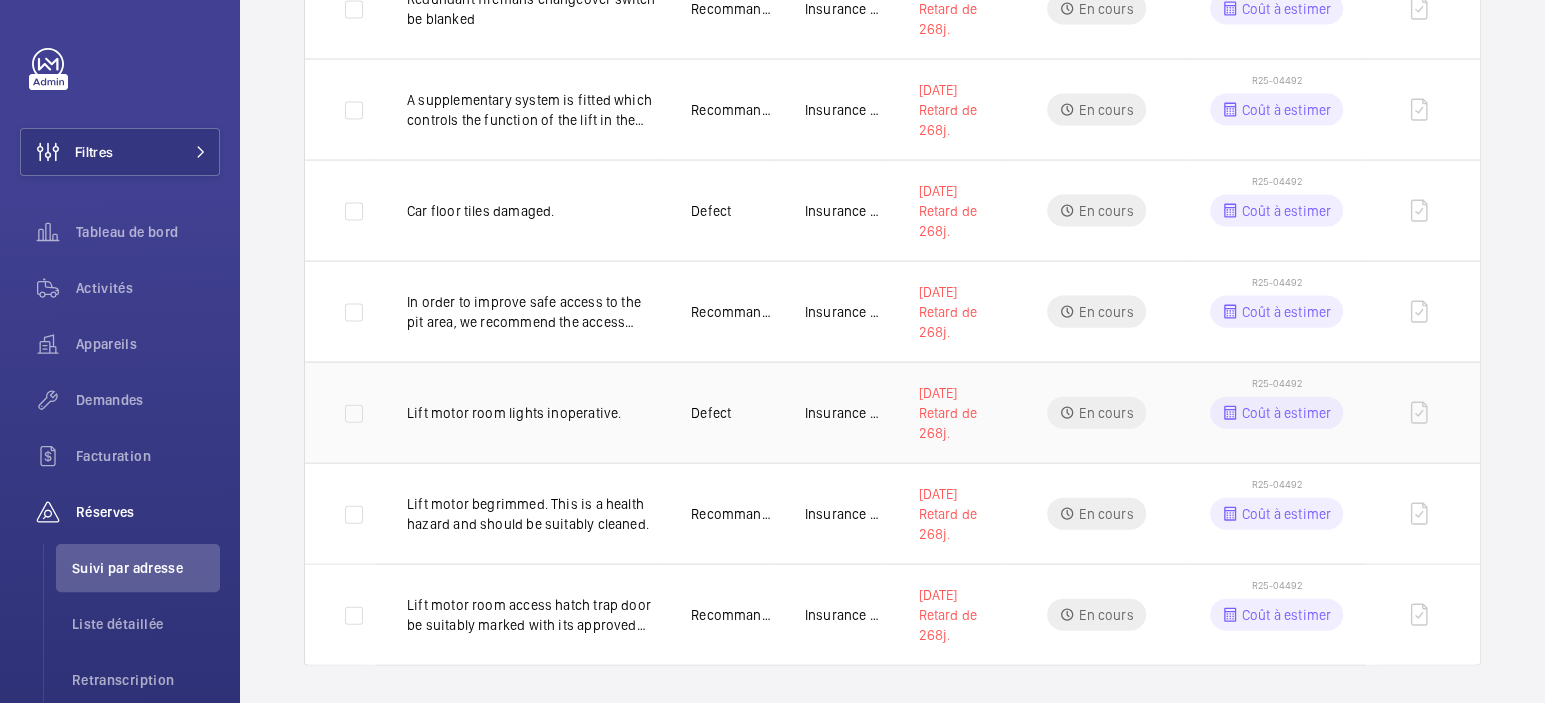 click 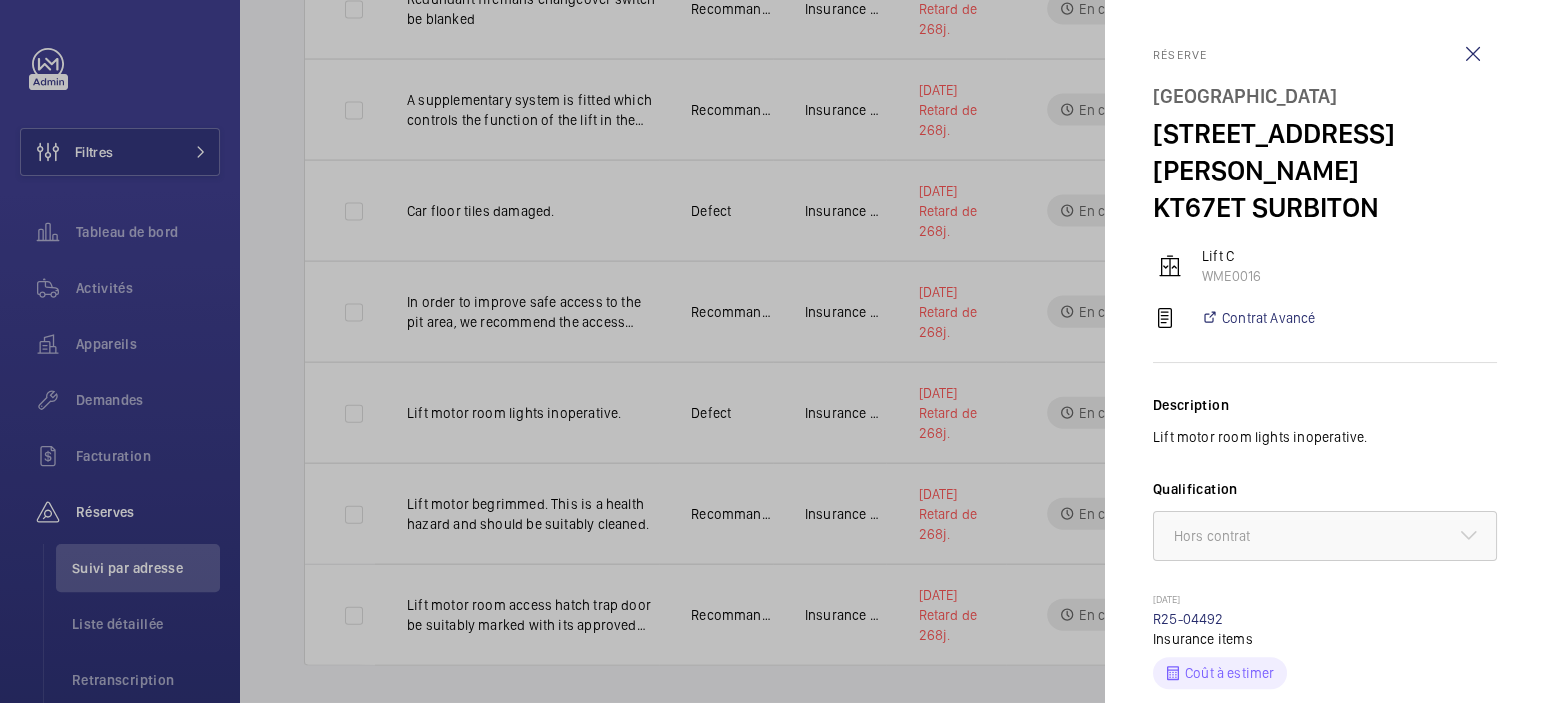 scroll, scrollTop: 349, scrollLeft: 0, axis: vertical 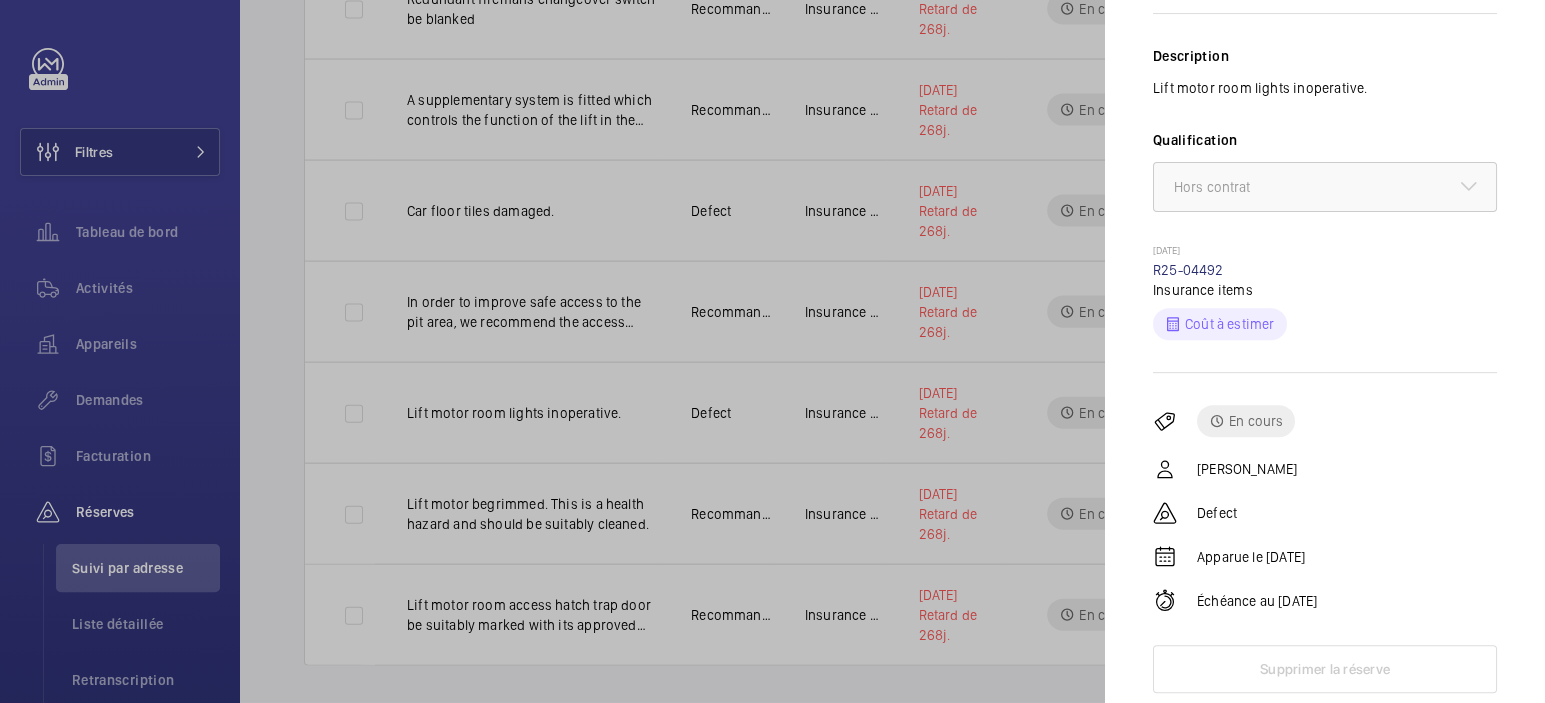 click 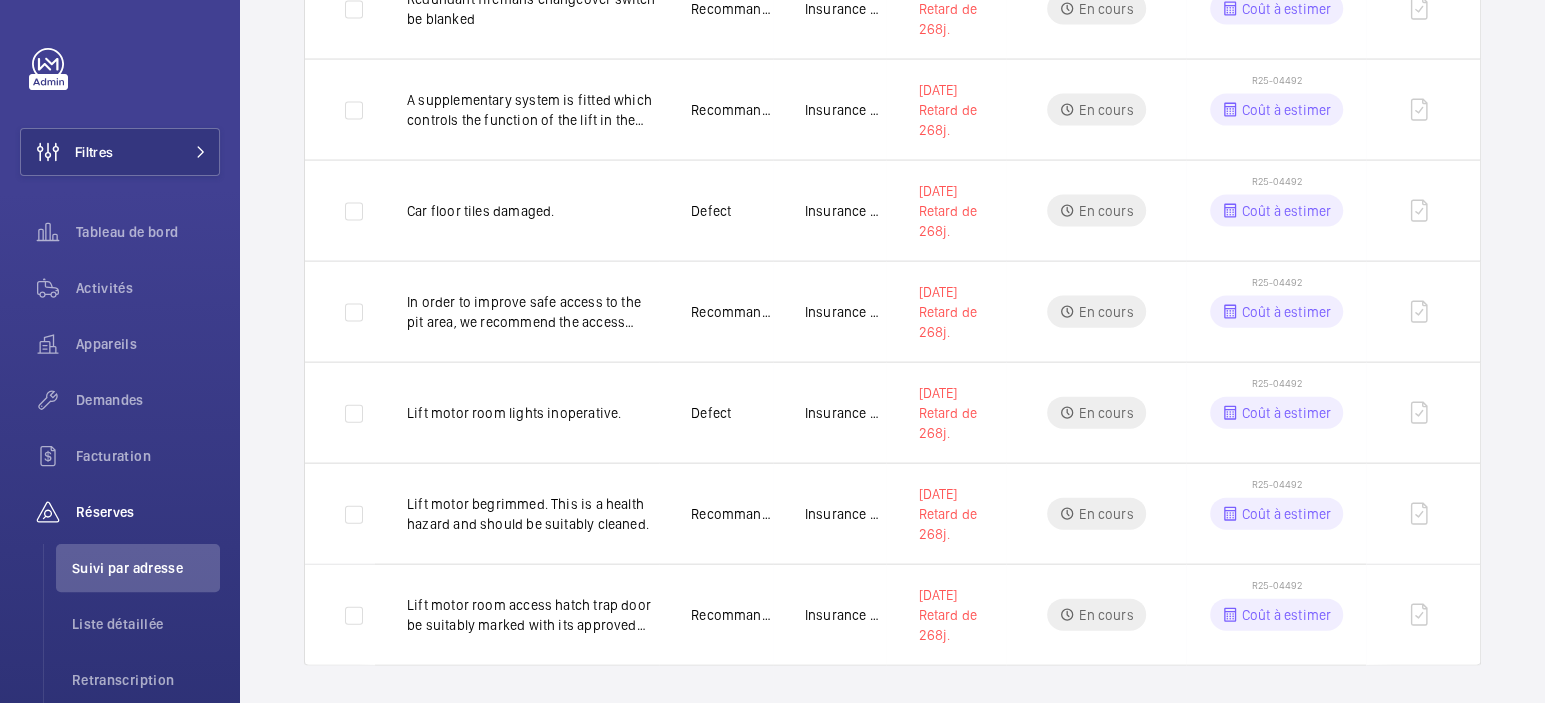 scroll, scrollTop: 0, scrollLeft: 0, axis: both 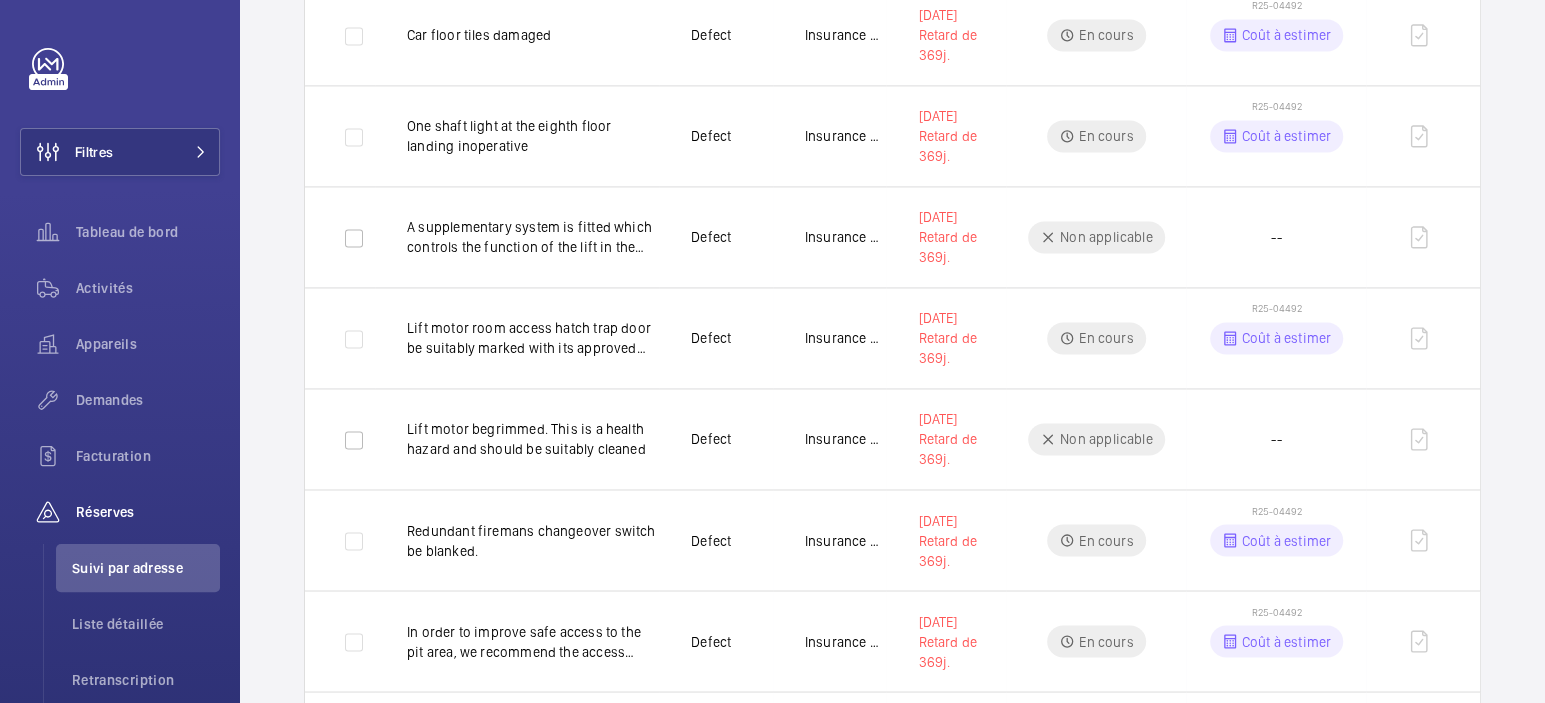 click on "Rapport Statut de la demande   Statut de la réserve Devis   Type   1 – 30 of 34   Description de la réserve  Type Rapport  Échéance   Statut   Demande   Attestation  Controller emergency lowering floor level indicator inoperative
when tested with power off Defect Insurance Co. [DATE] Réserve sans demande -- Building still under refurbishment with incomplete landing
thresholds. It is understood that the landings will be brought up to
level on completion of the refurbishment. Recommandation Insurance Co. [DATE]  Retard de 268j.  Non applicable -- It is strongly recommended that access into the lift pit should be improved to enhance the safety of maintenance and inspection personnel. Recommandation Insurance Co. [DATE] Terminée -- The counterweight runby clearance is insufficient to allow the up over travel limit switch to operate before the counterweight contacts its buffer. The runby clearance should be correctly adjusted [DATE]. Timed defect Insurance Co. [DATE] Terminée --" 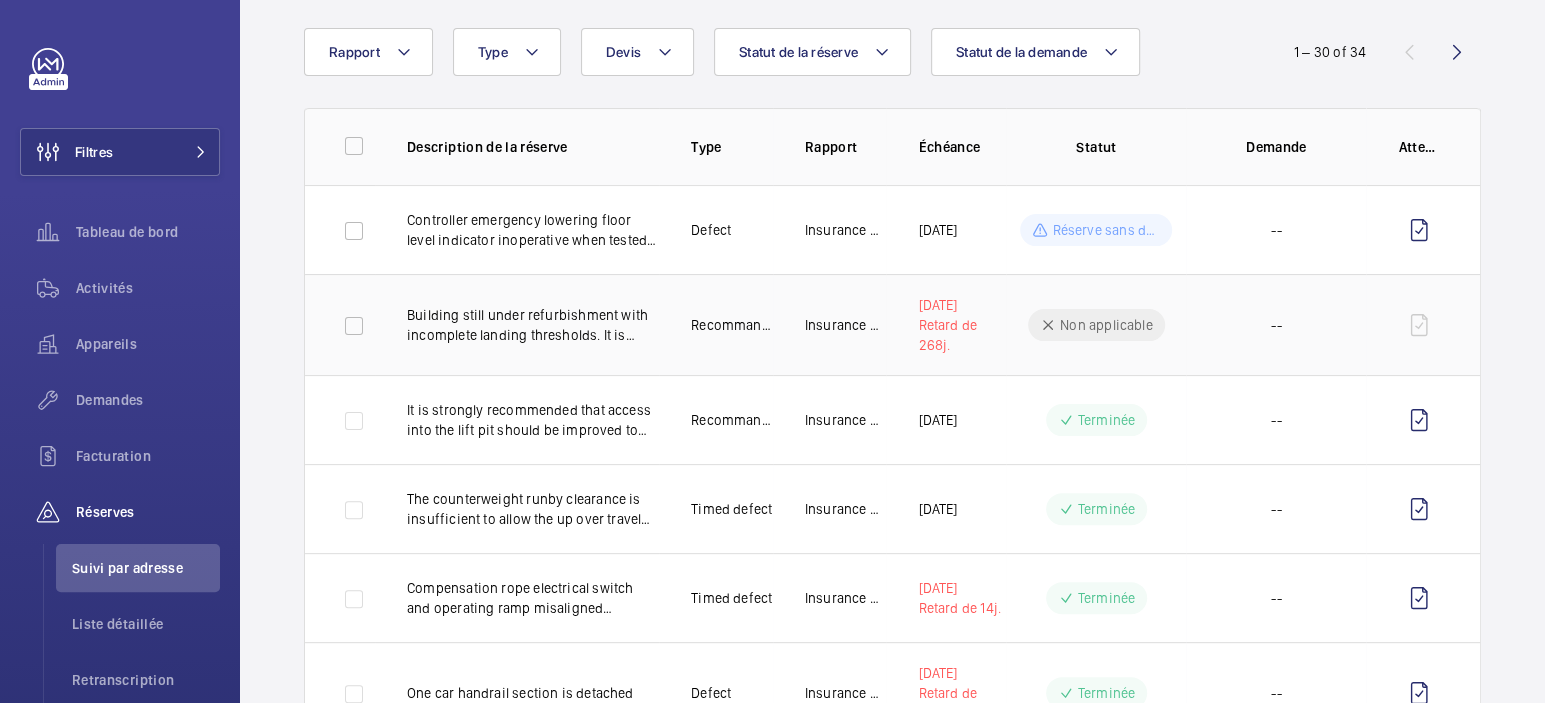 scroll, scrollTop: 38, scrollLeft: 0, axis: vertical 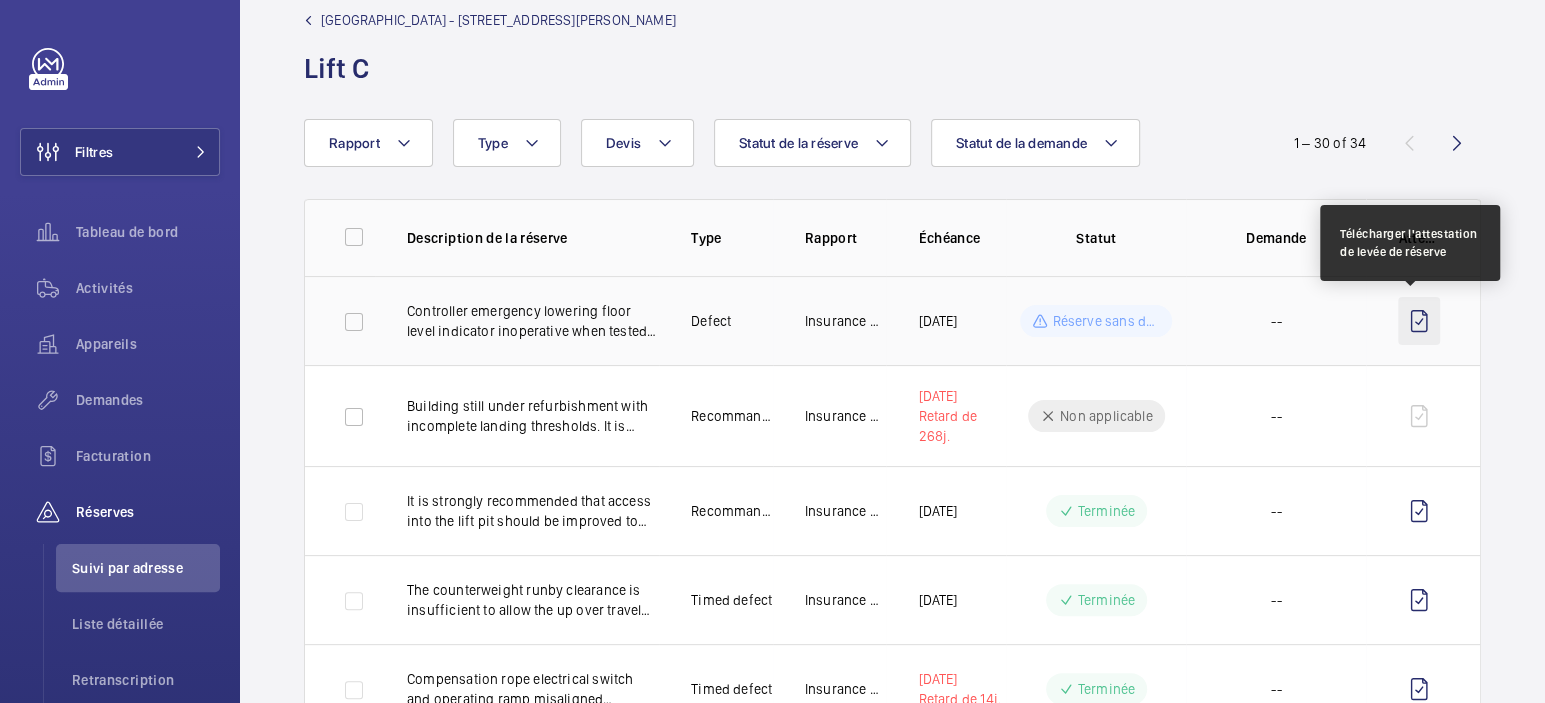click 